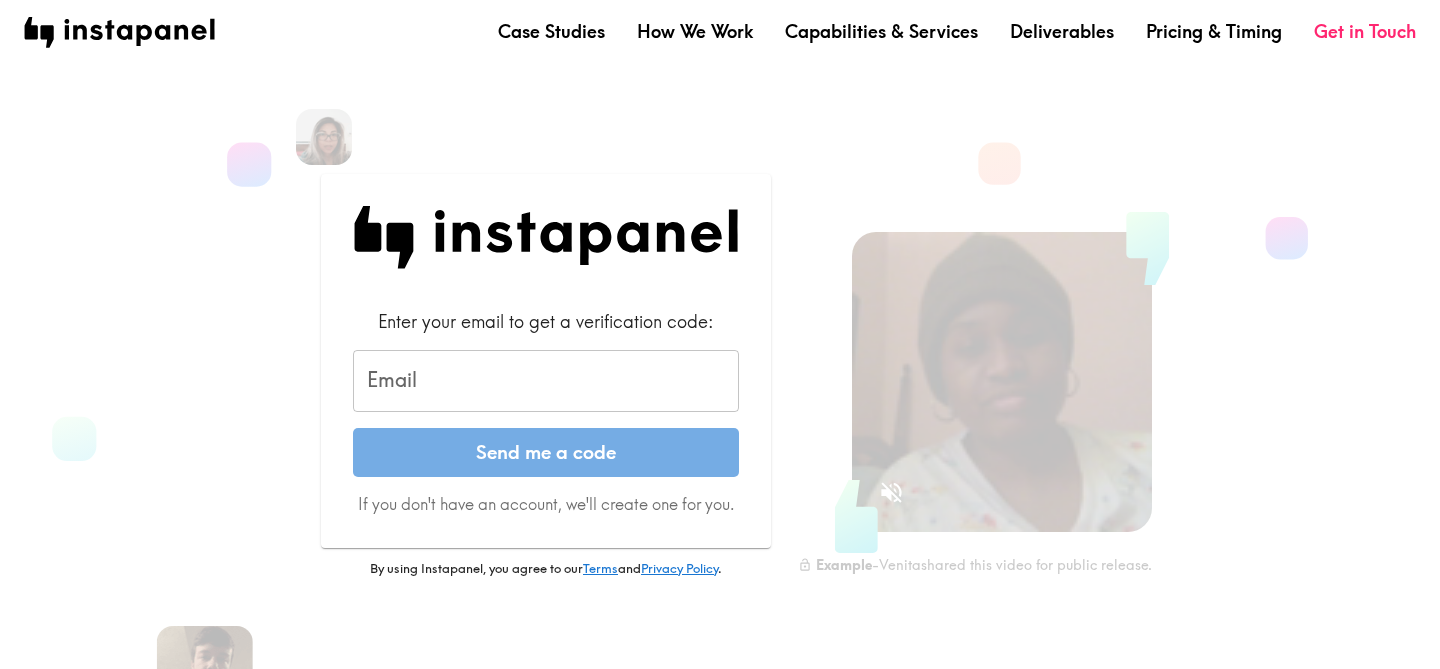 scroll, scrollTop: 0, scrollLeft: 0, axis: both 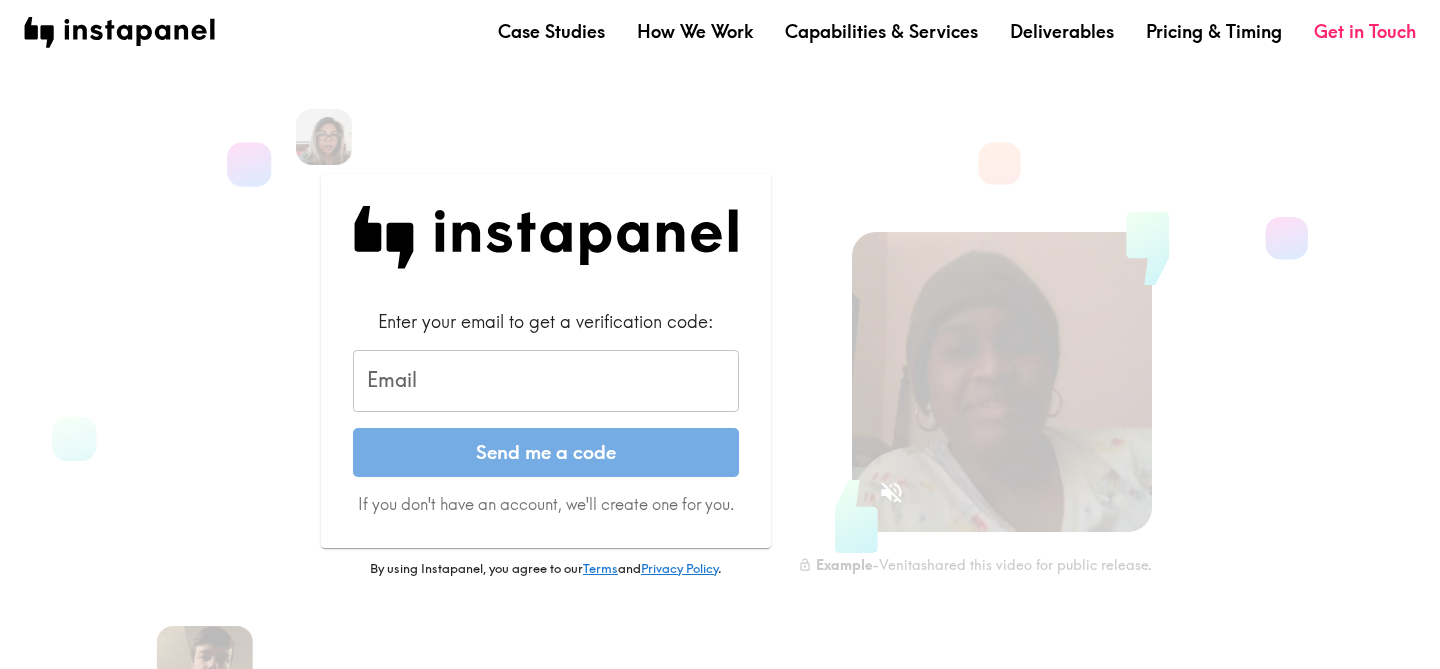 click on "Email" at bounding box center [546, 381] 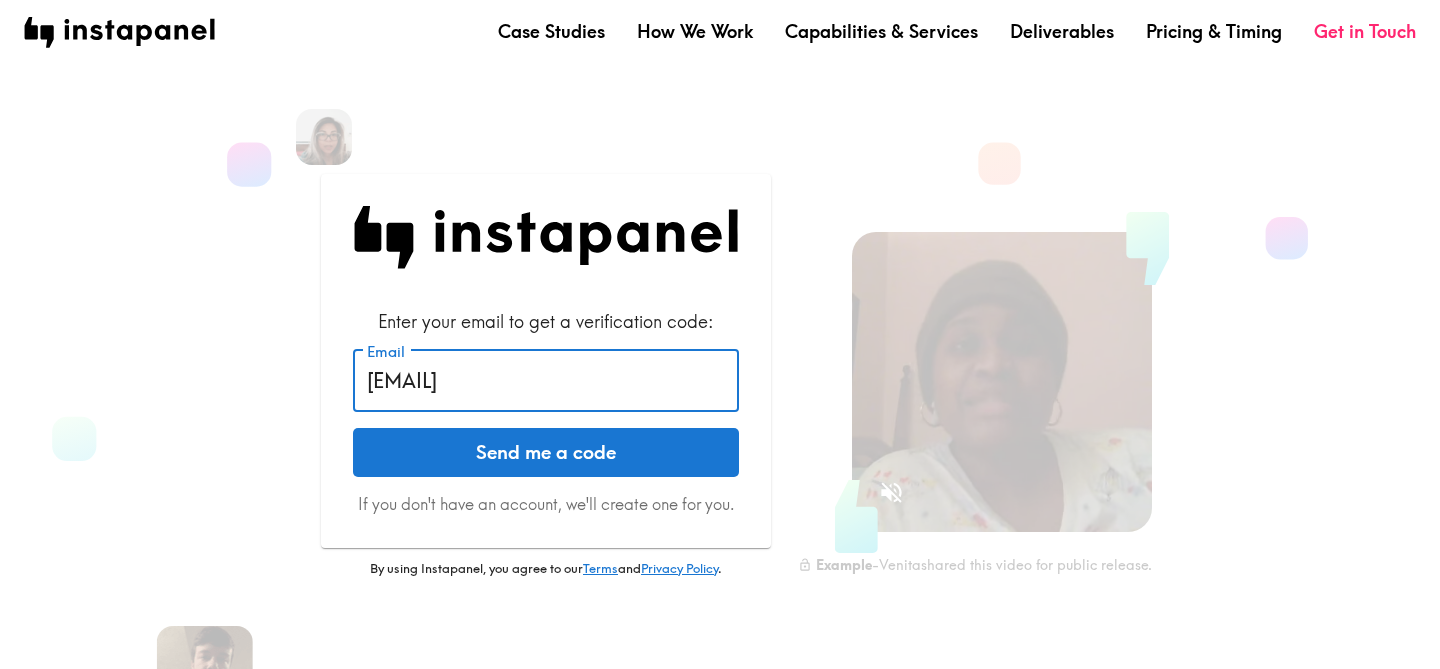 type on "[EMAIL]" 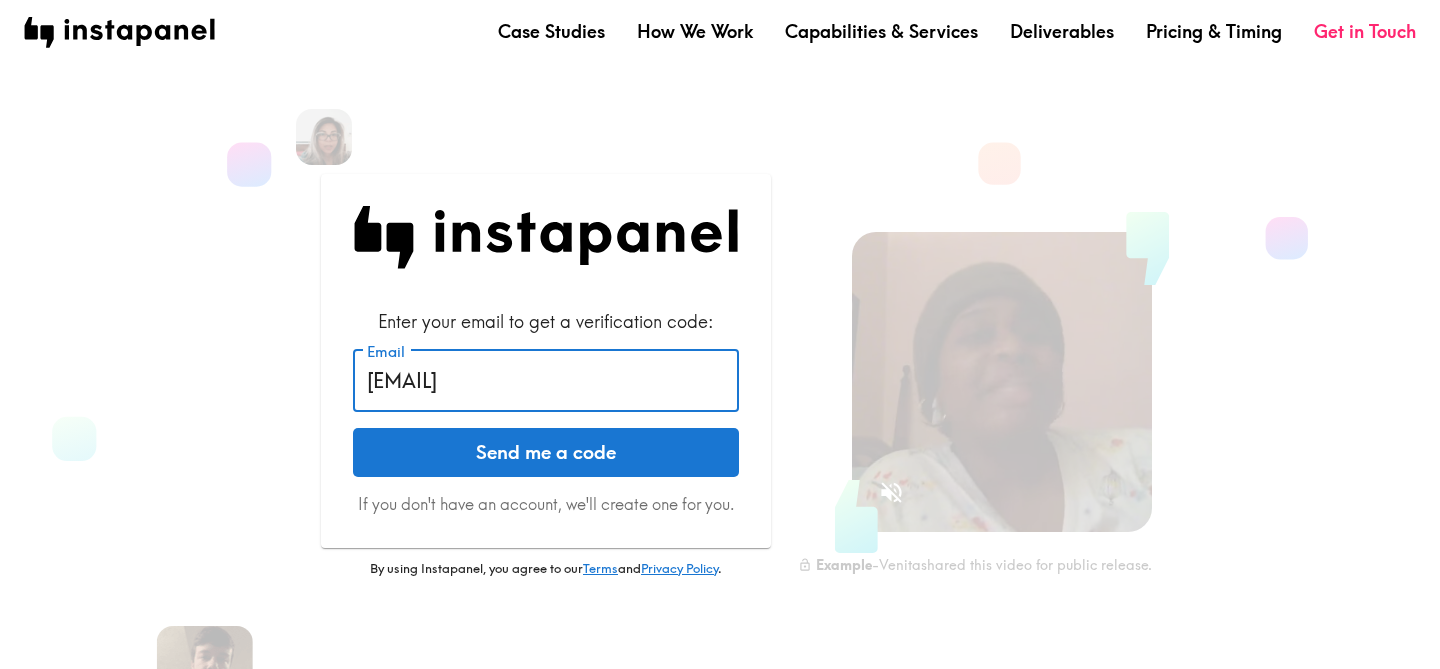 click on "Send me a code" at bounding box center [546, 453] 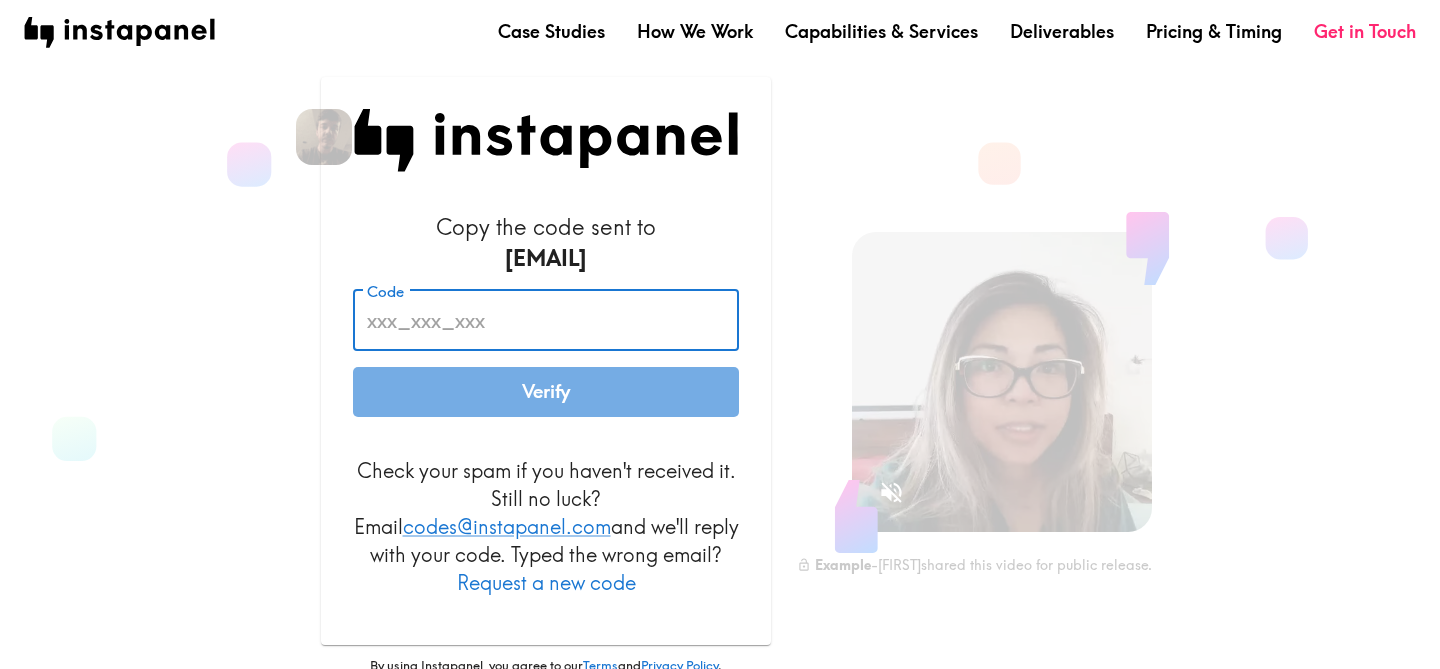 click on "Code" at bounding box center (546, 321) 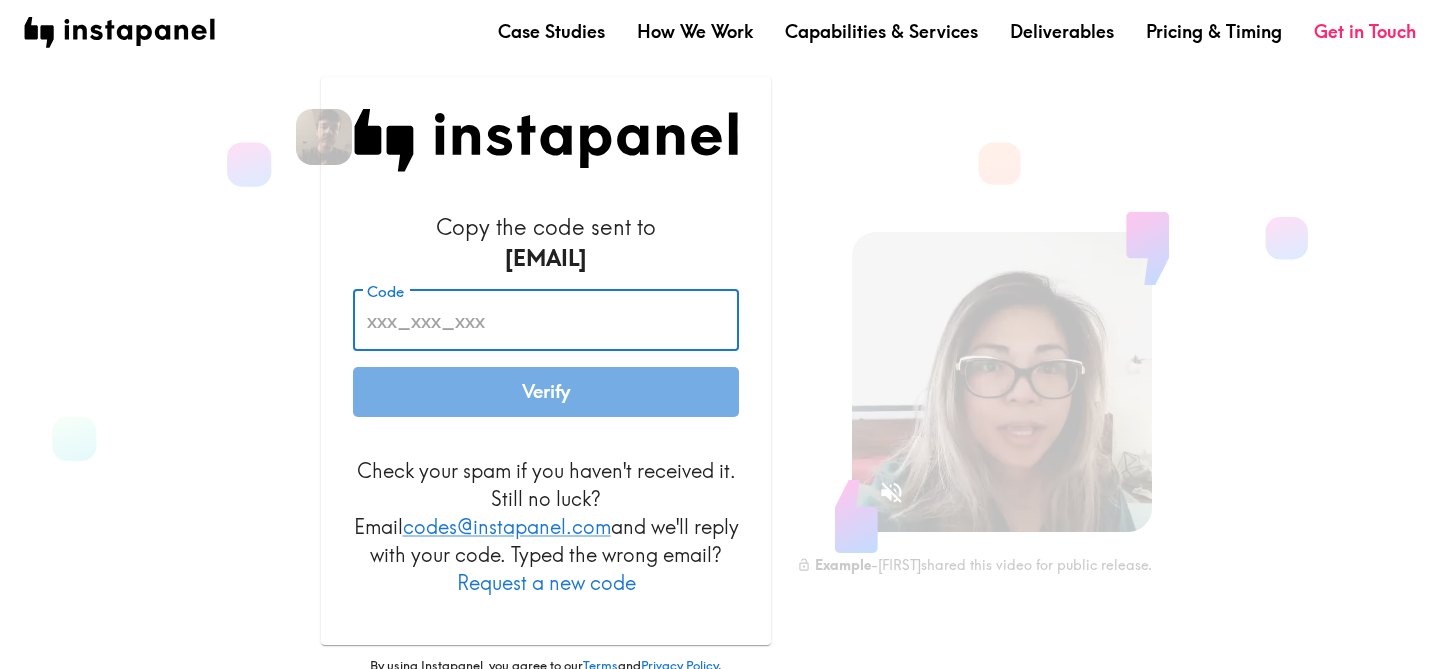 paste on "jnd_94d_f3u" 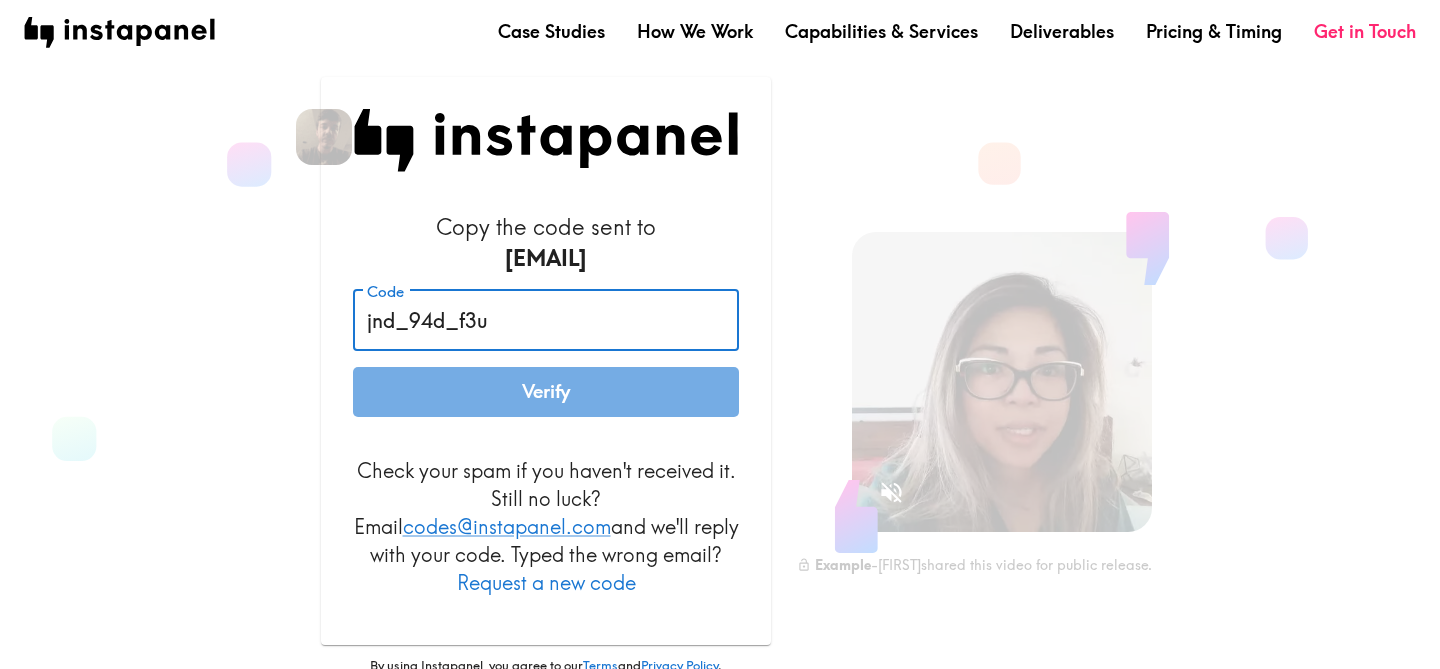 type on "jnd_94d_f3u" 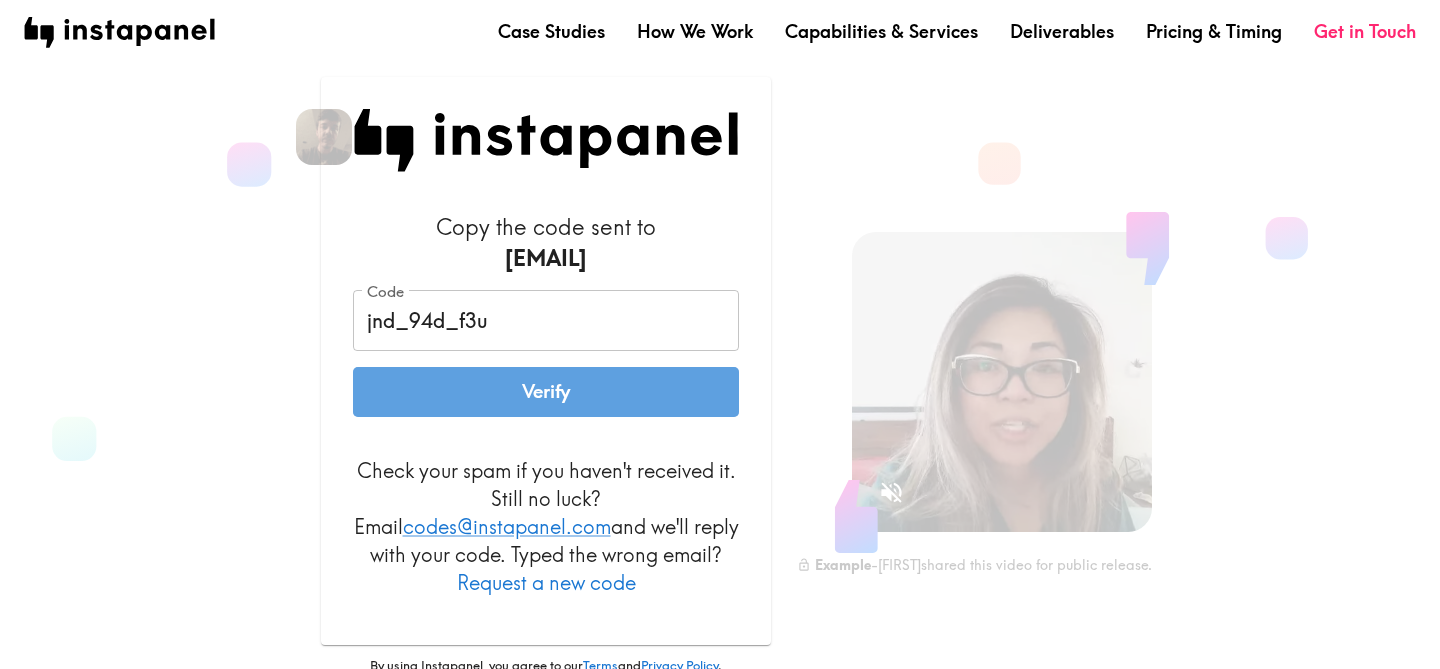 click on "Verify" at bounding box center [546, 392] 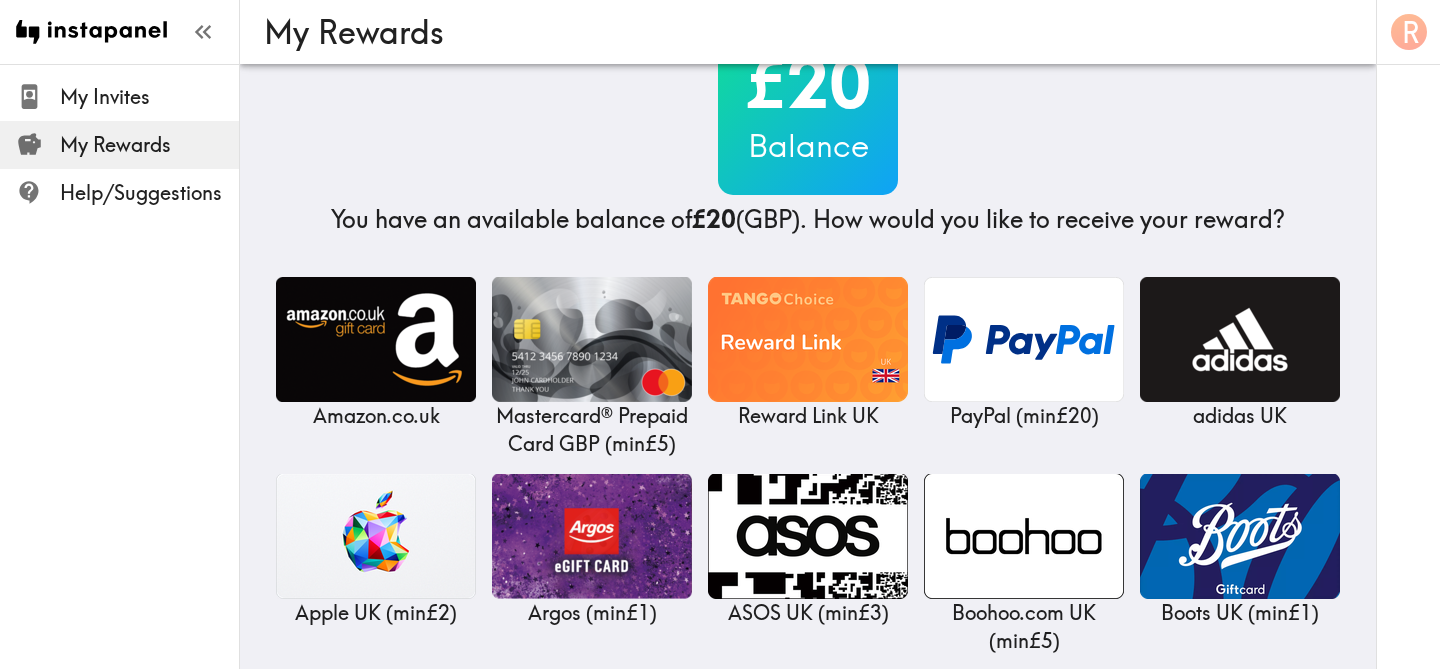 scroll, scrollTop: 0, scrollLeft: 0, axis: both 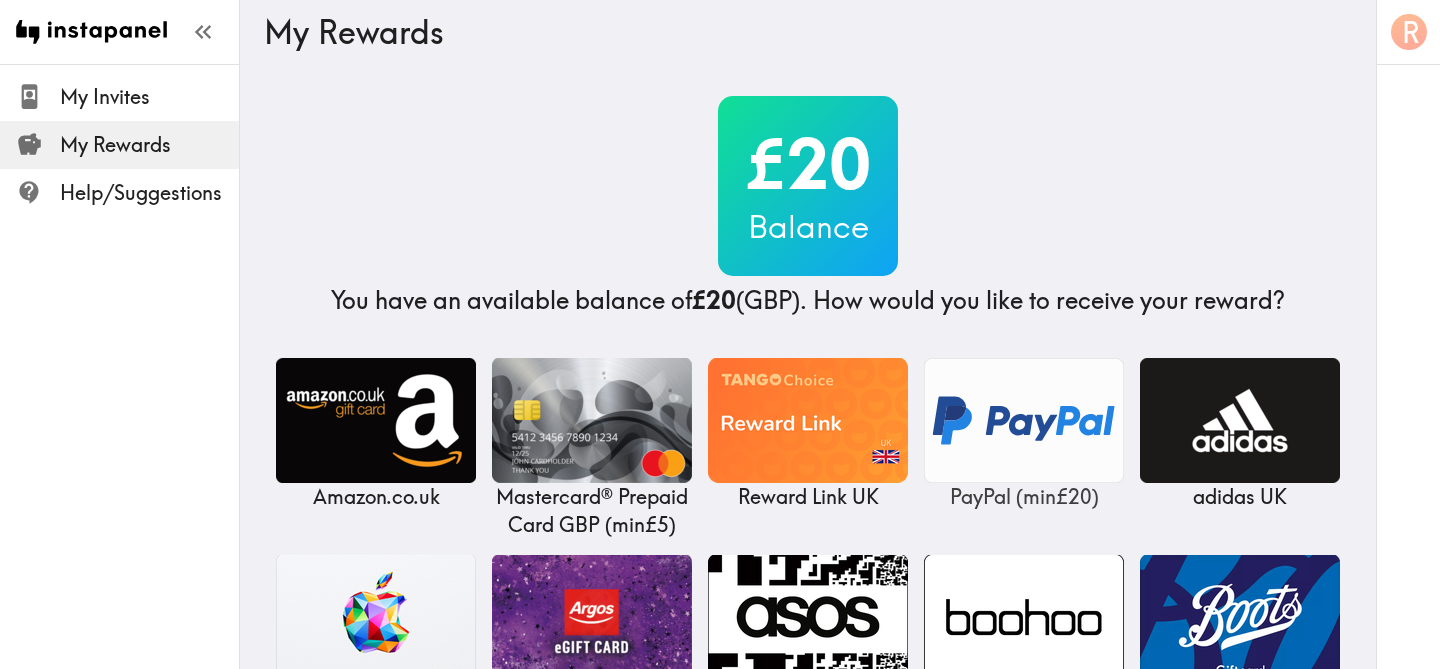 click at bounding box center (1024, 420) 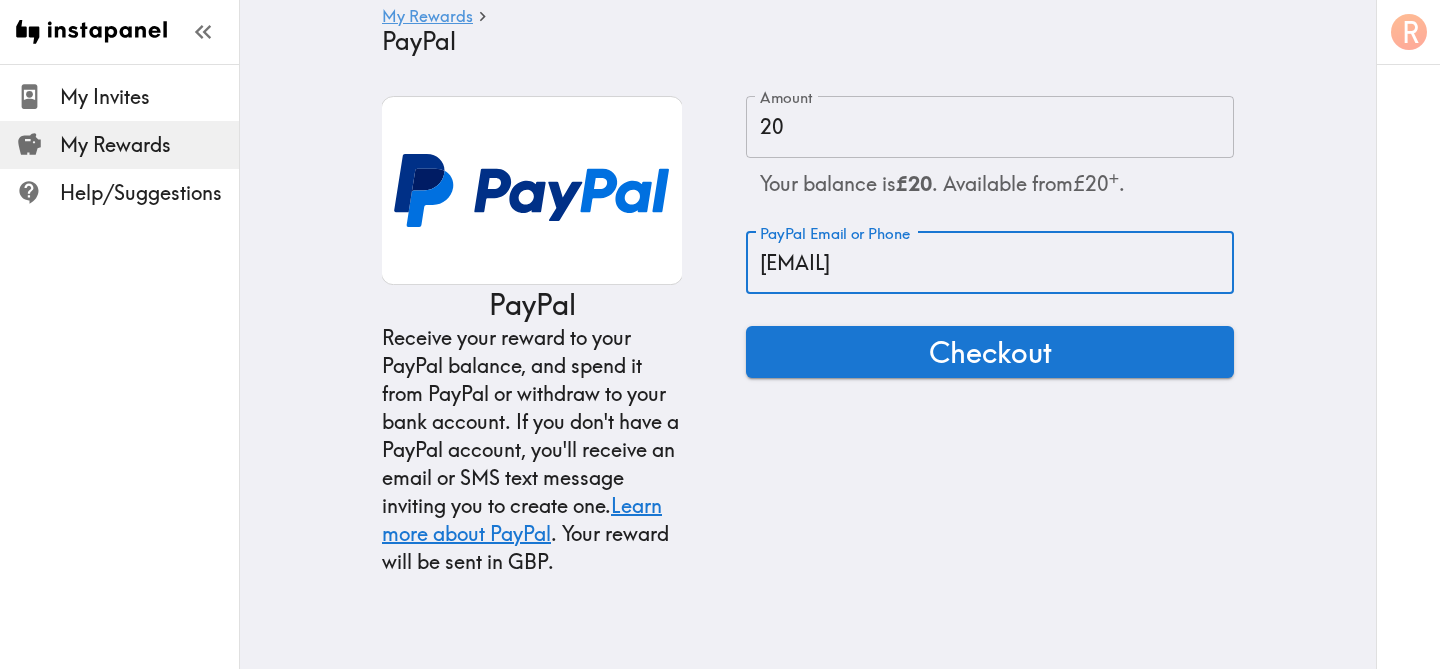 click on "[EMAIL]" at bounding box center [990, 263] 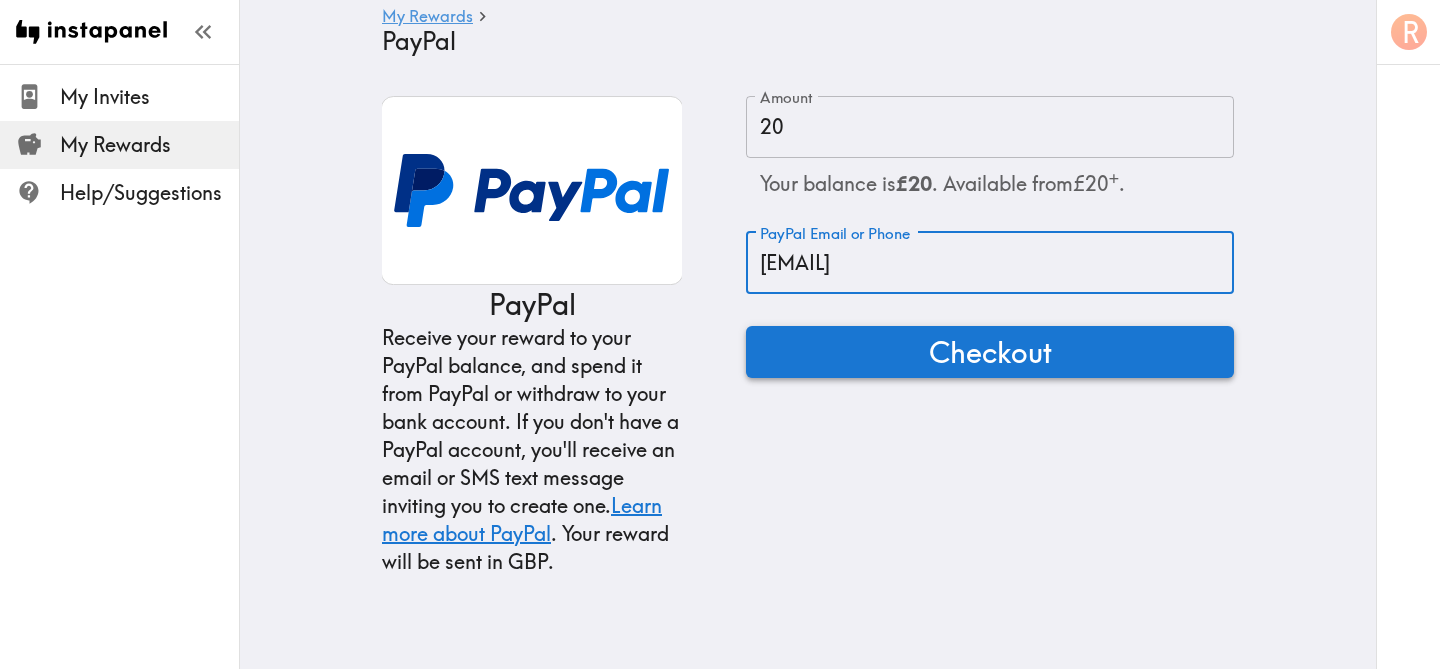 type on "[EMAIL]" 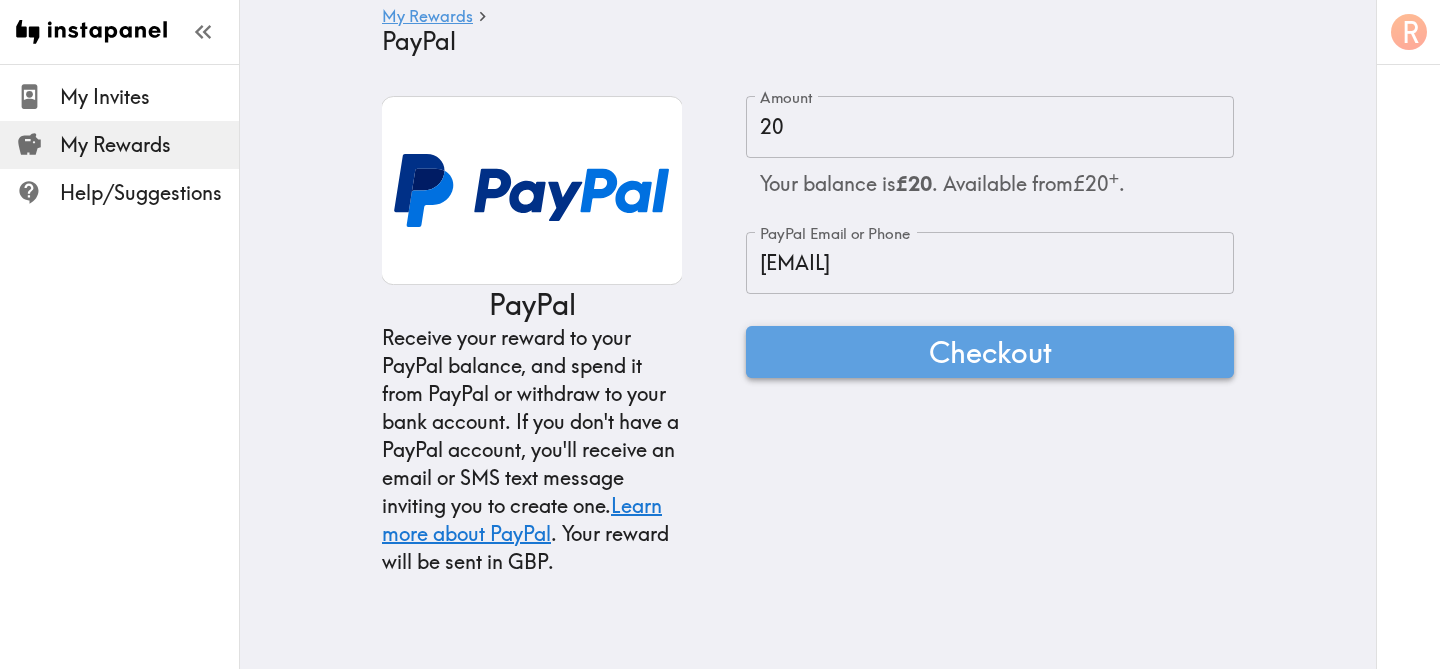 click on "Checkout" at bounding box center [990, 352] 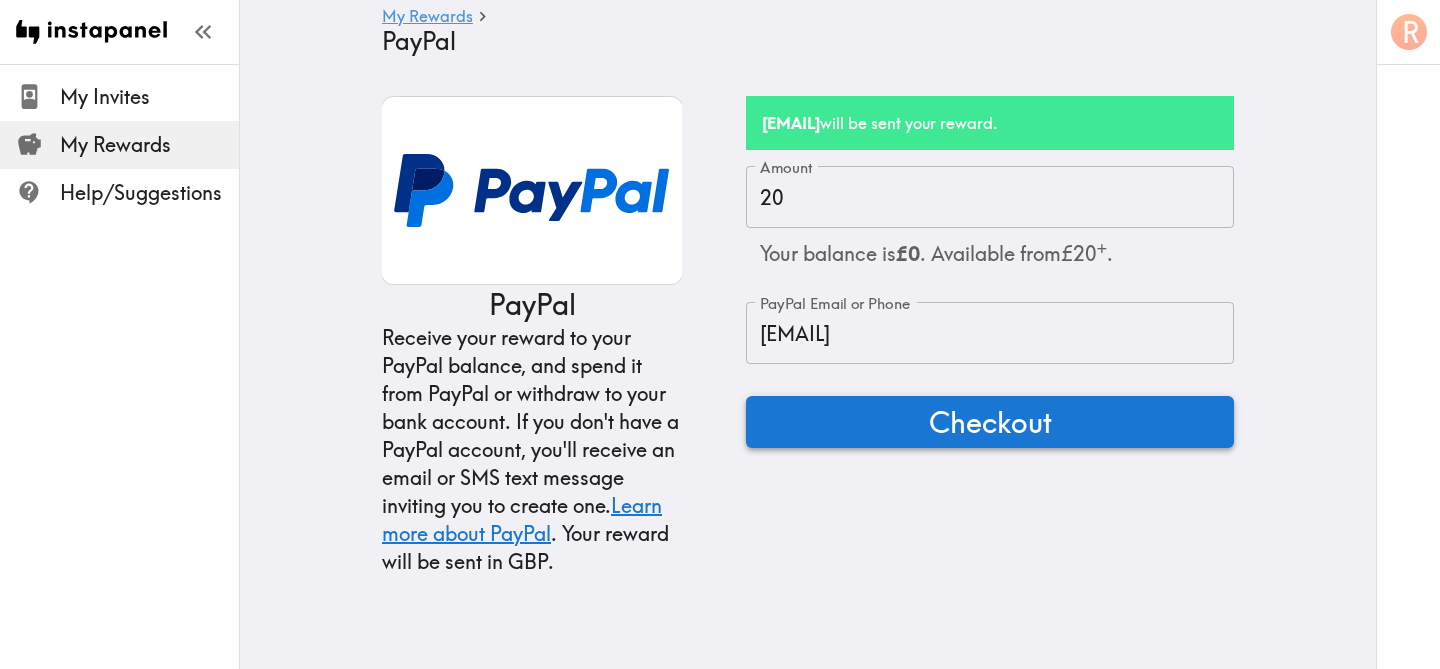 click on "Checkout" at bounding box center (990, 422) 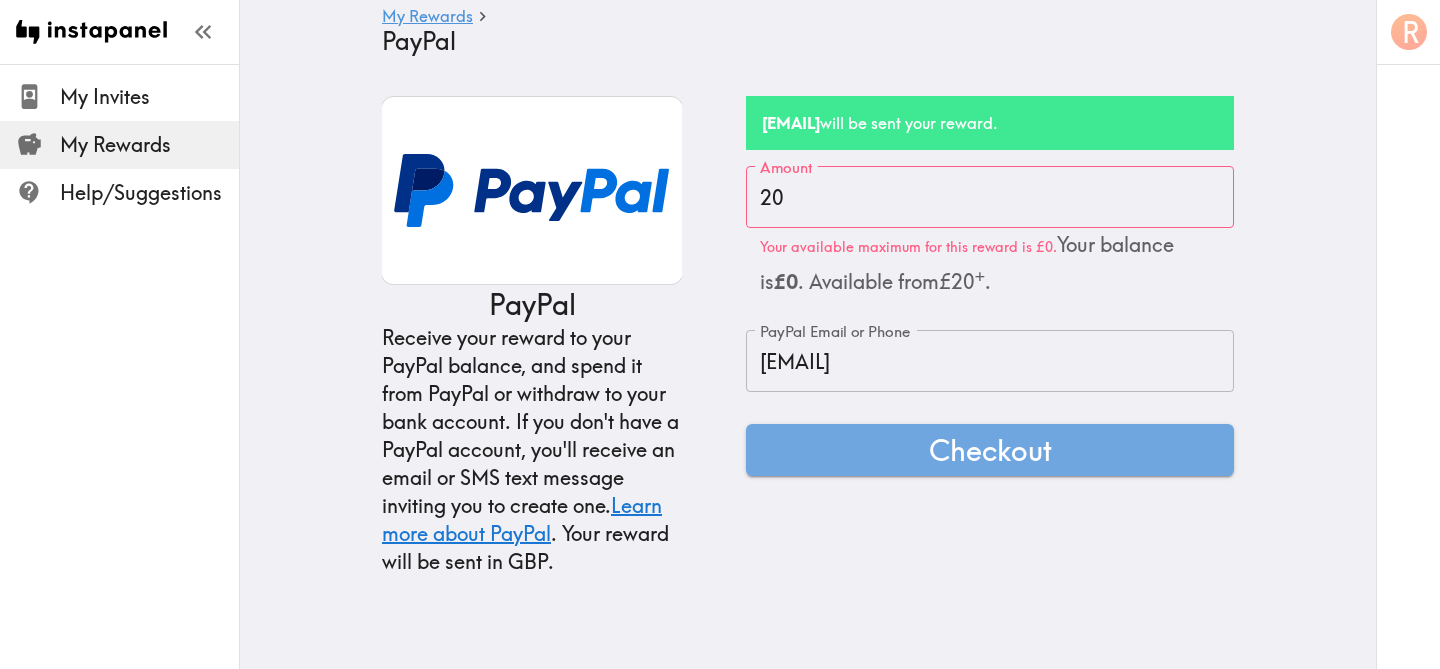 click on "My Rewards" at bounding box center [149, 145] 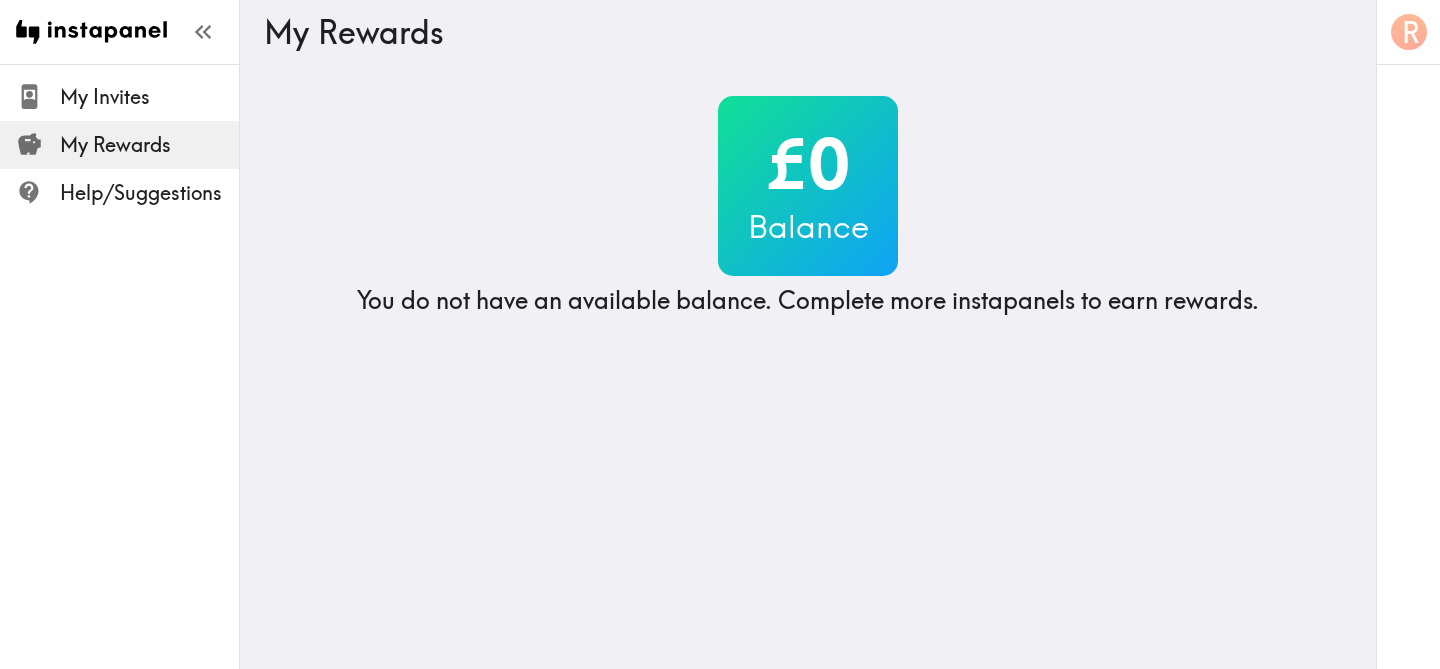 click on "My Rewards" at bounding box center (149, 145) 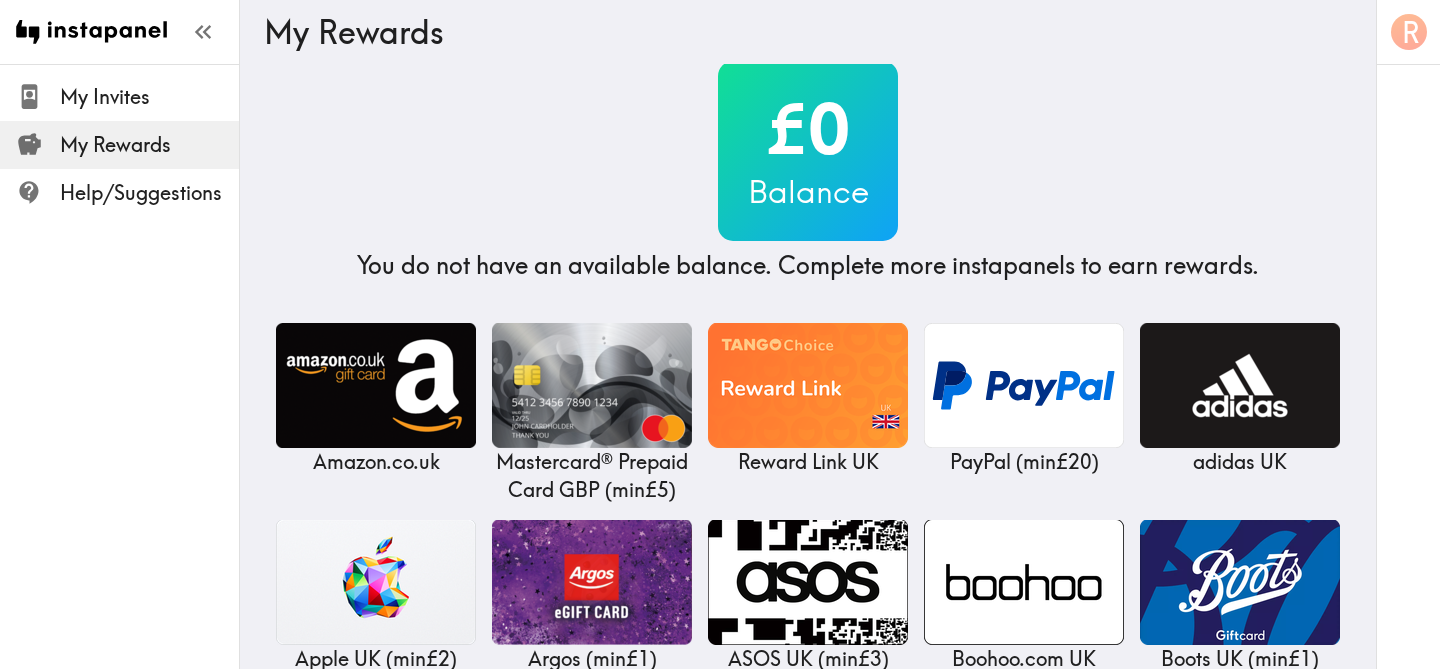 scroll, scrollTop: 0, scrollLeft: 0, axis: both 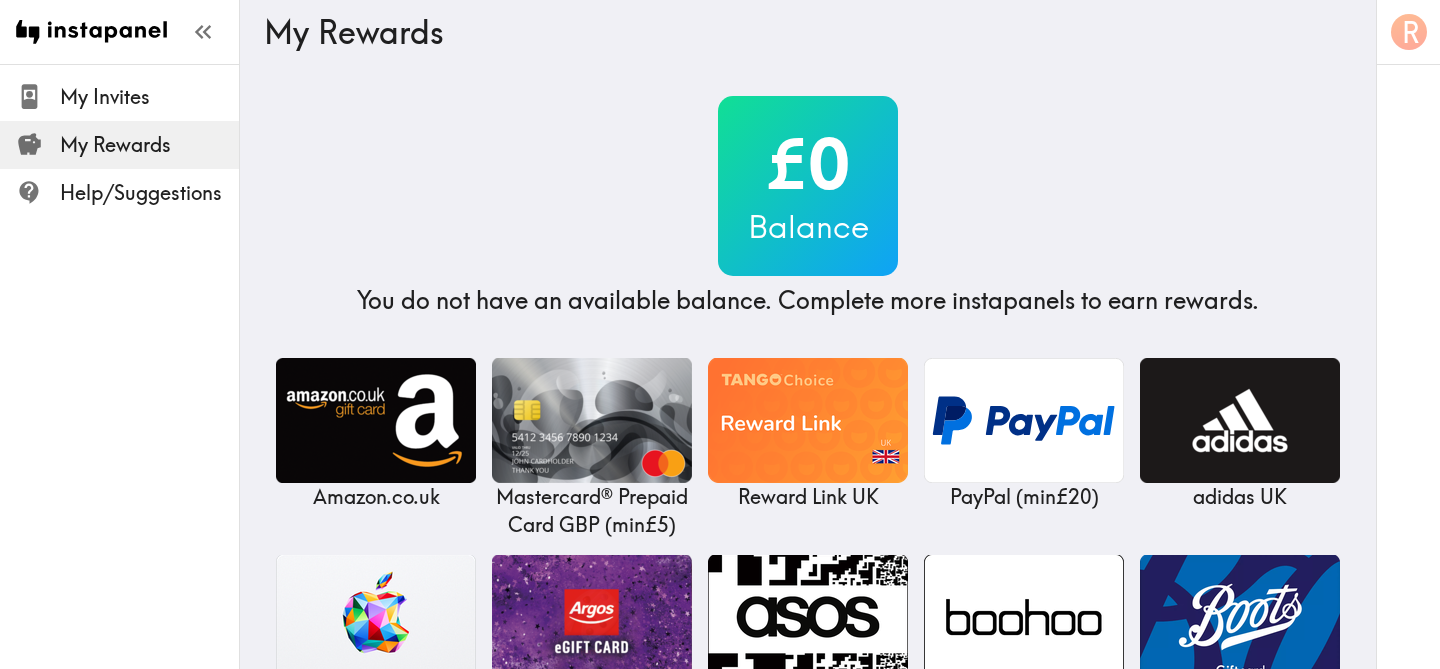 click on "My Rewards" at bounding box center (149, 145) 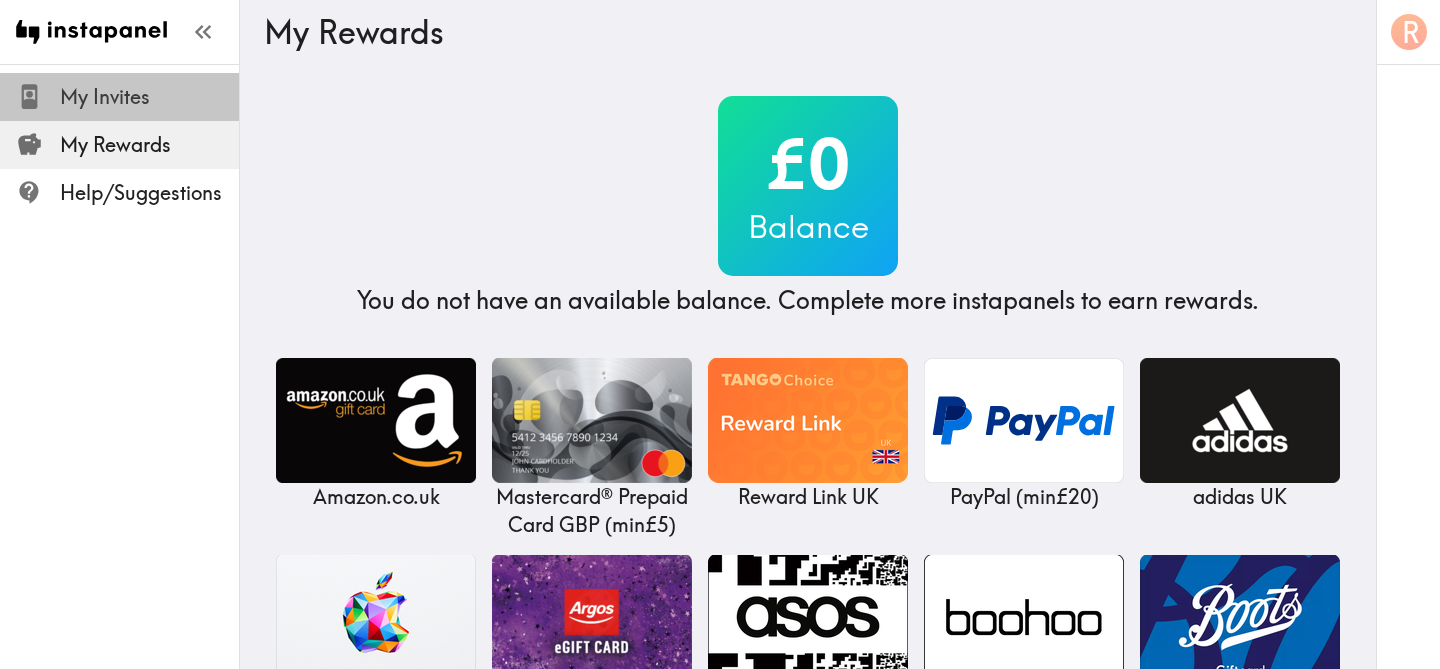 click on "My Invites" at bounding box center (149, 97) 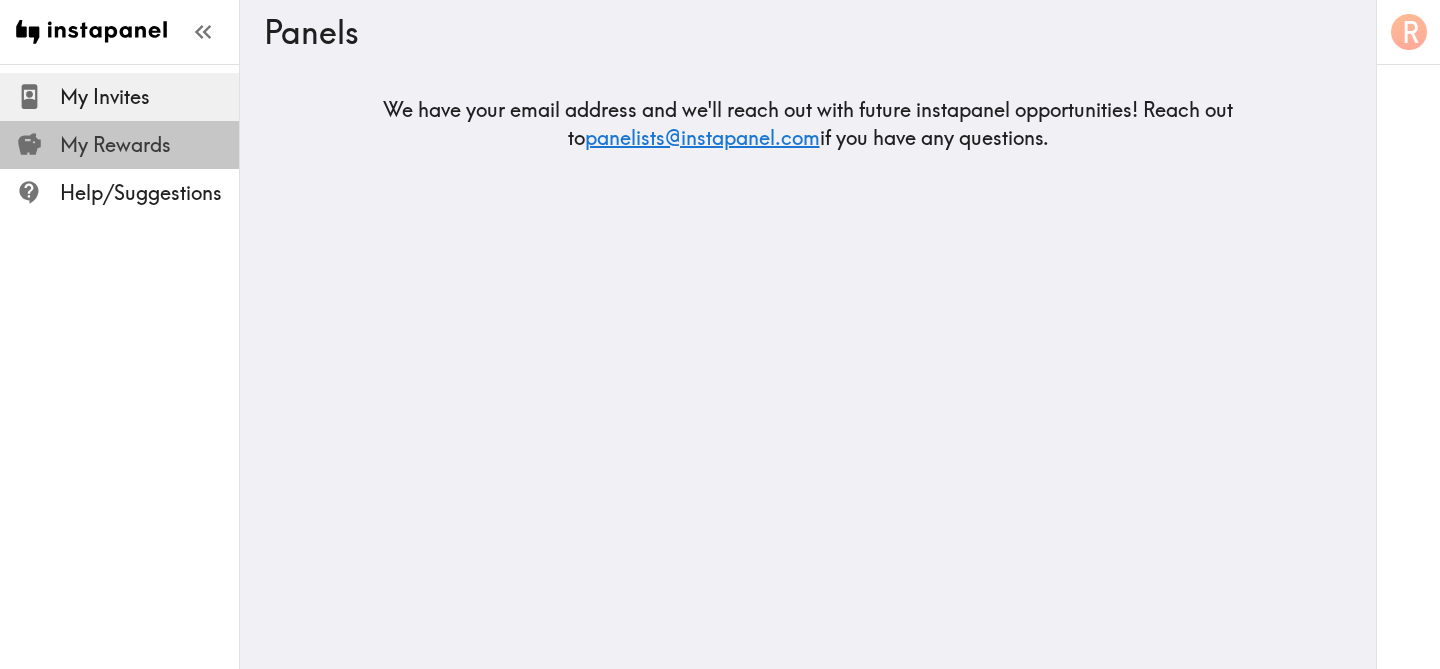 click on "My Rewards" at bounding box center [149, 145] 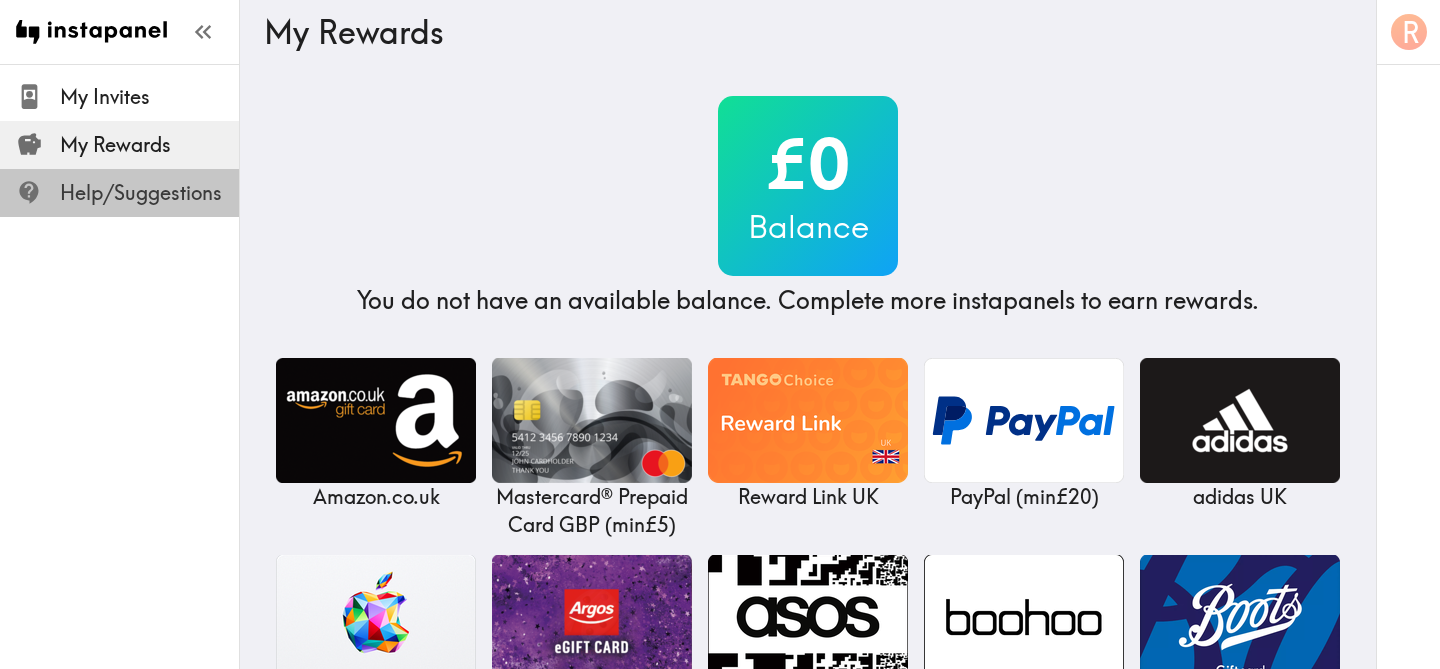 click on "Help/Suggestions" at bounding box center (149, 193) 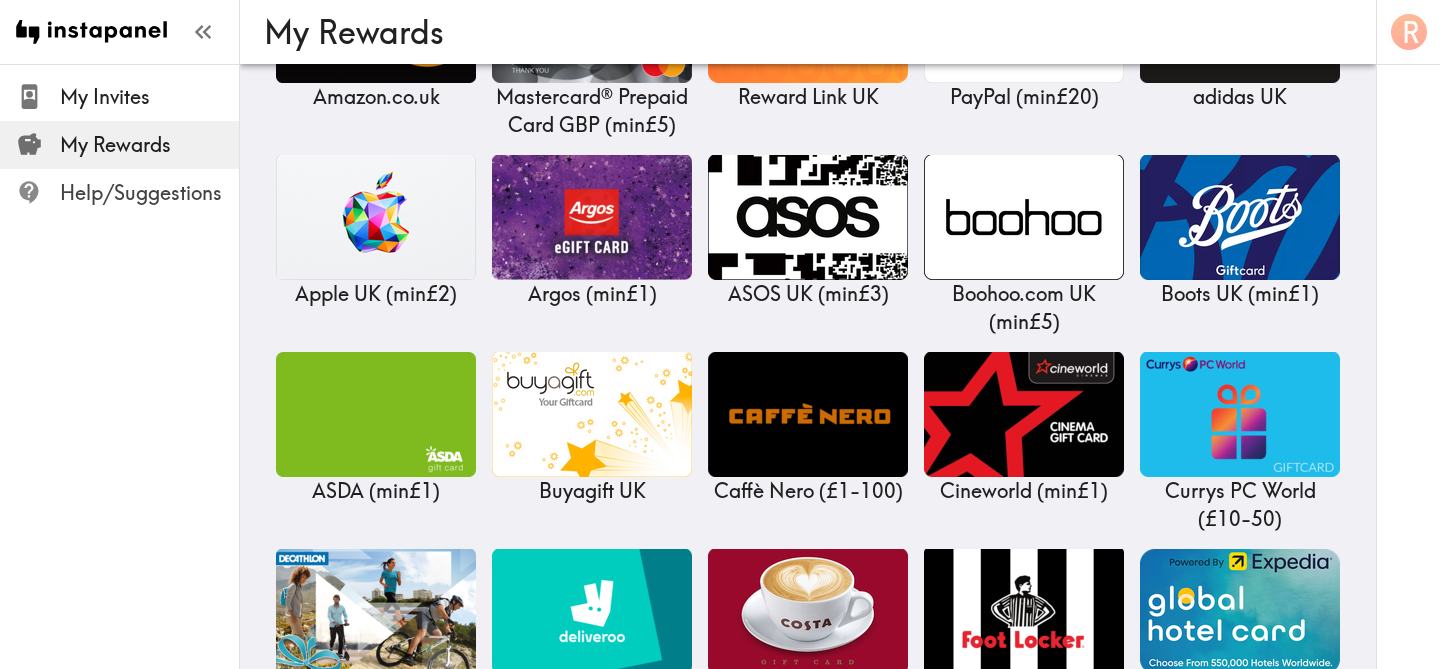 scroll, scrollTop: 0, scrollLeft: 0, axis: both 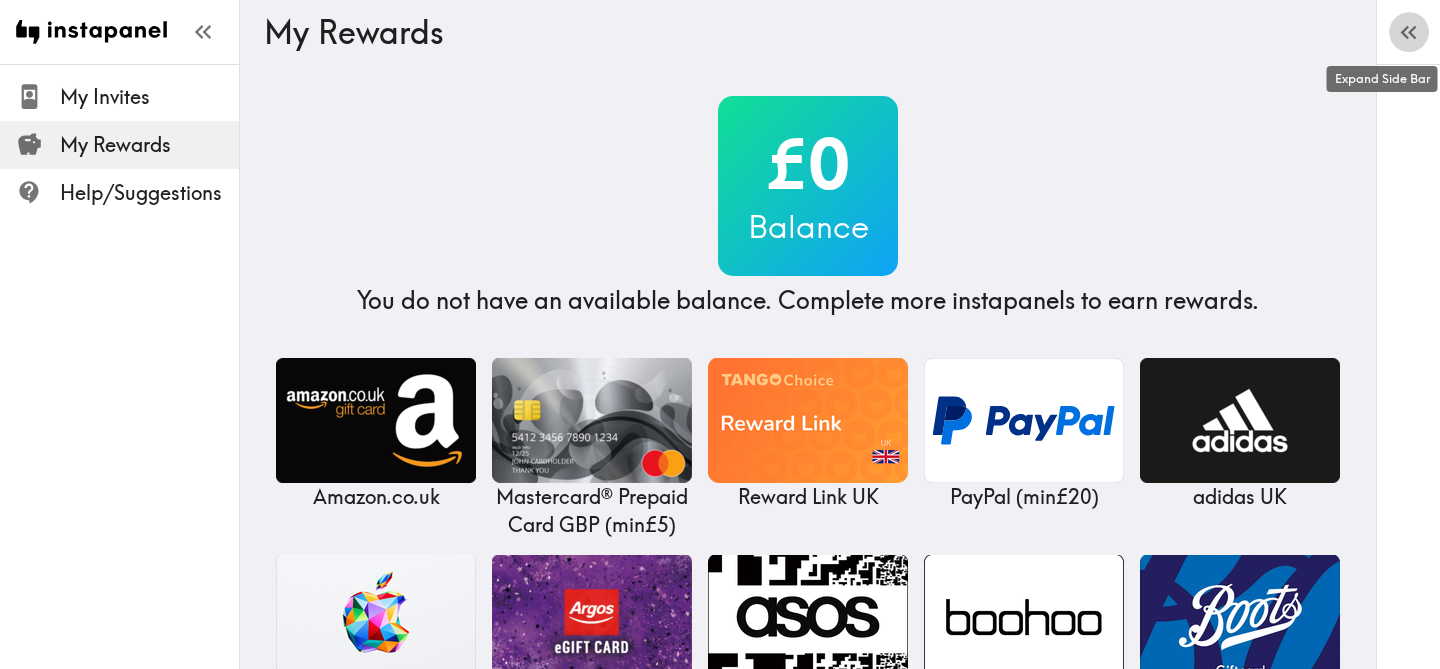 click at bounding box center [1412, 33] 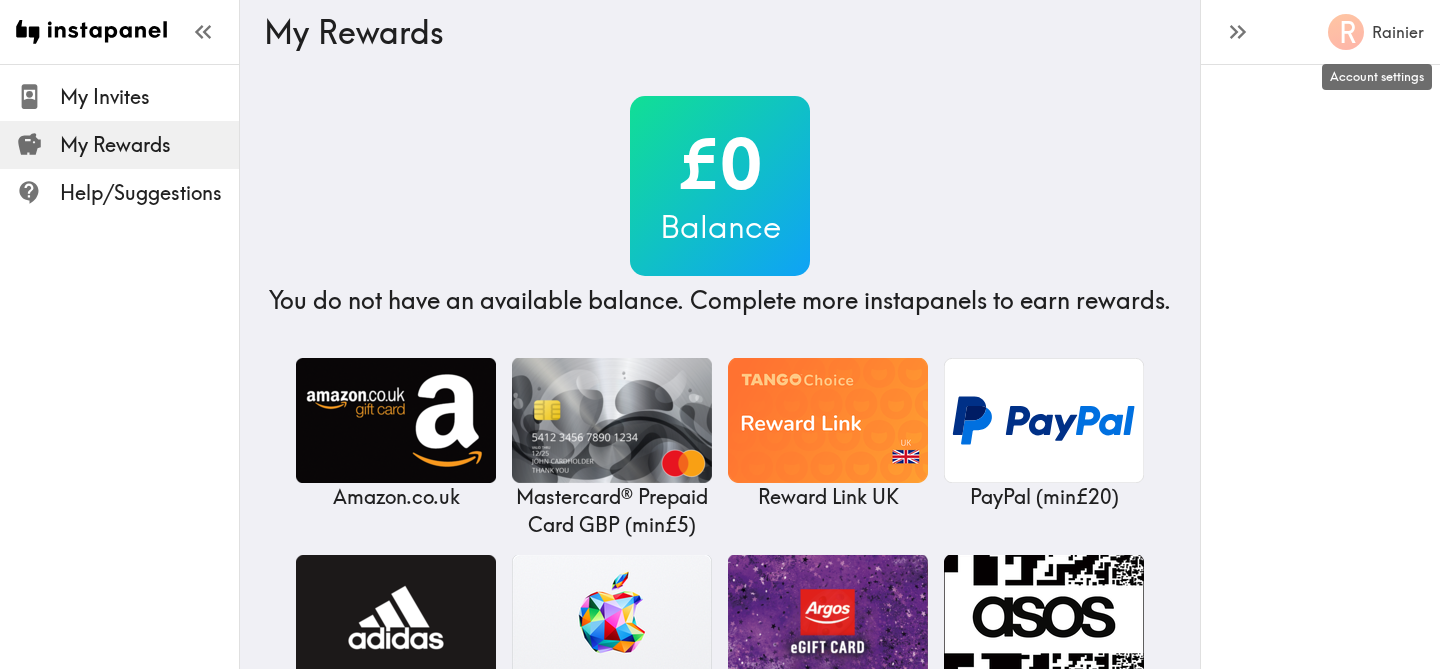 click on "Rainier" at bounding box center [1398, 32] 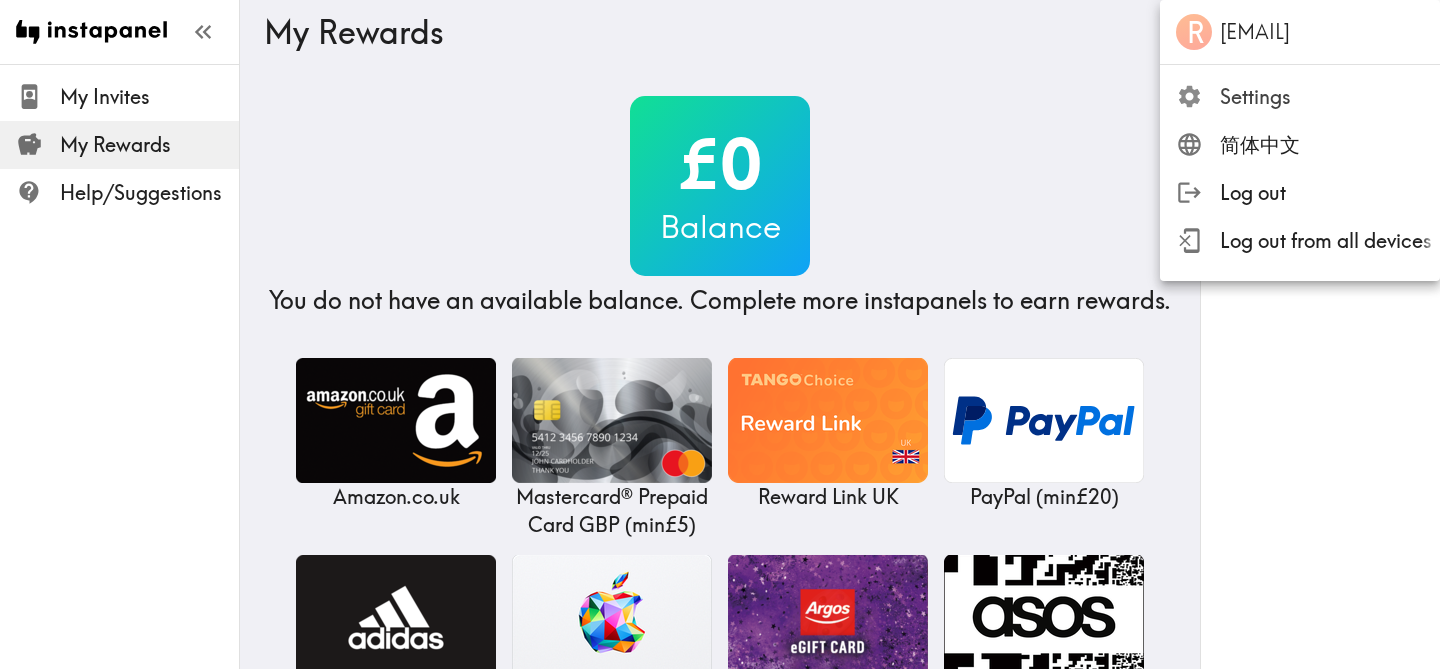 click on "Settings" at bounding box center (1330, 97) 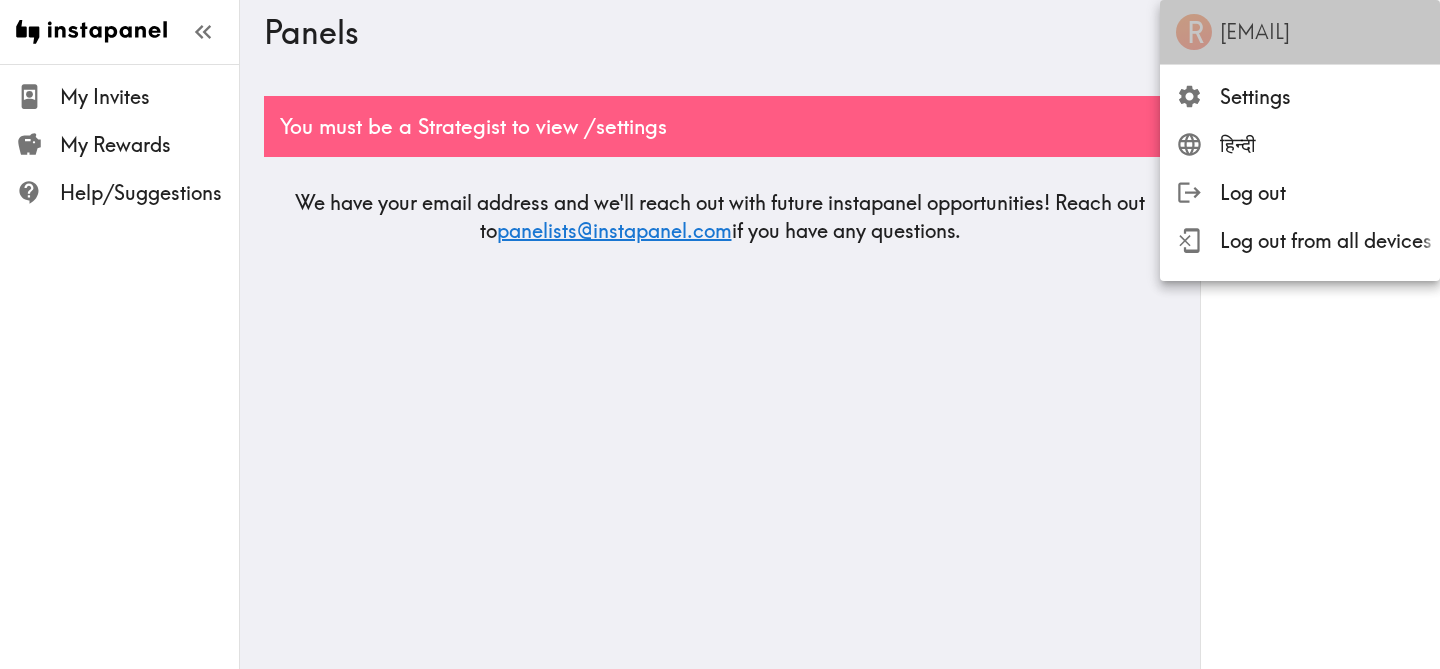 click on "[EMAIL]" at bounding box center [1255, 32] 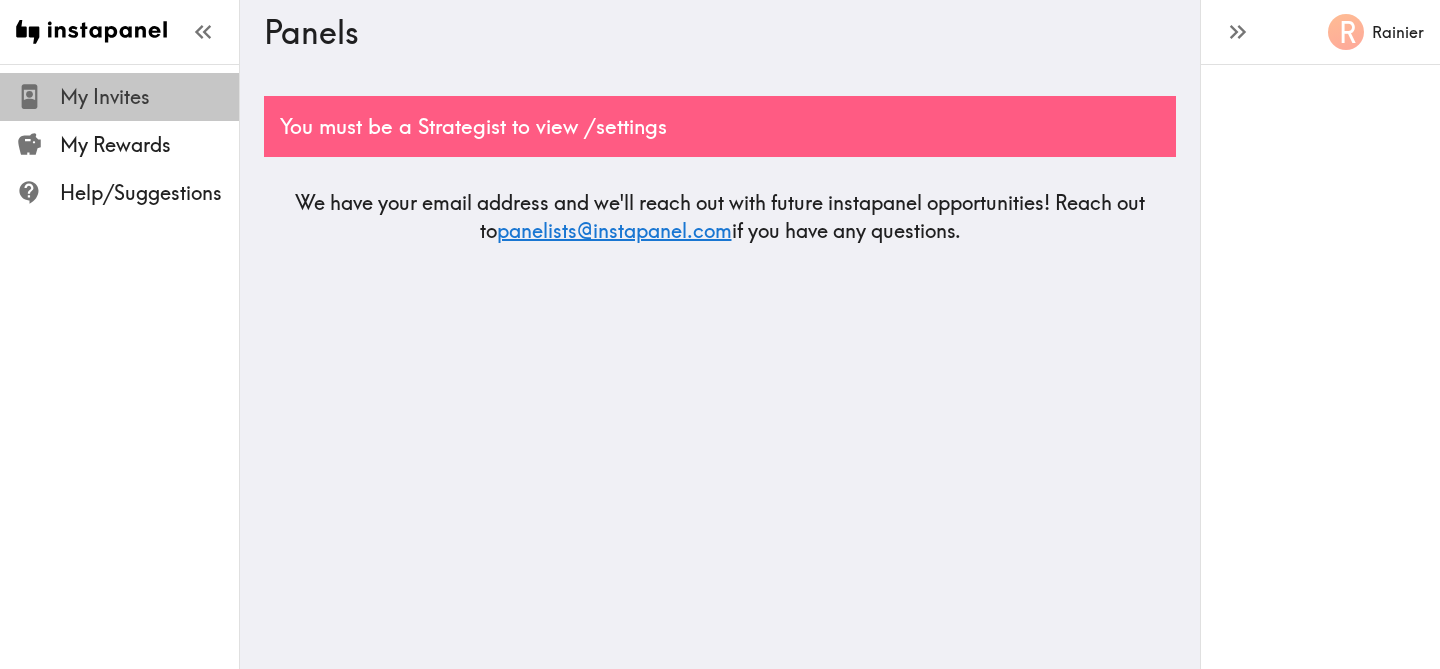 click on "My Invites" at bounding box center [149, 97] 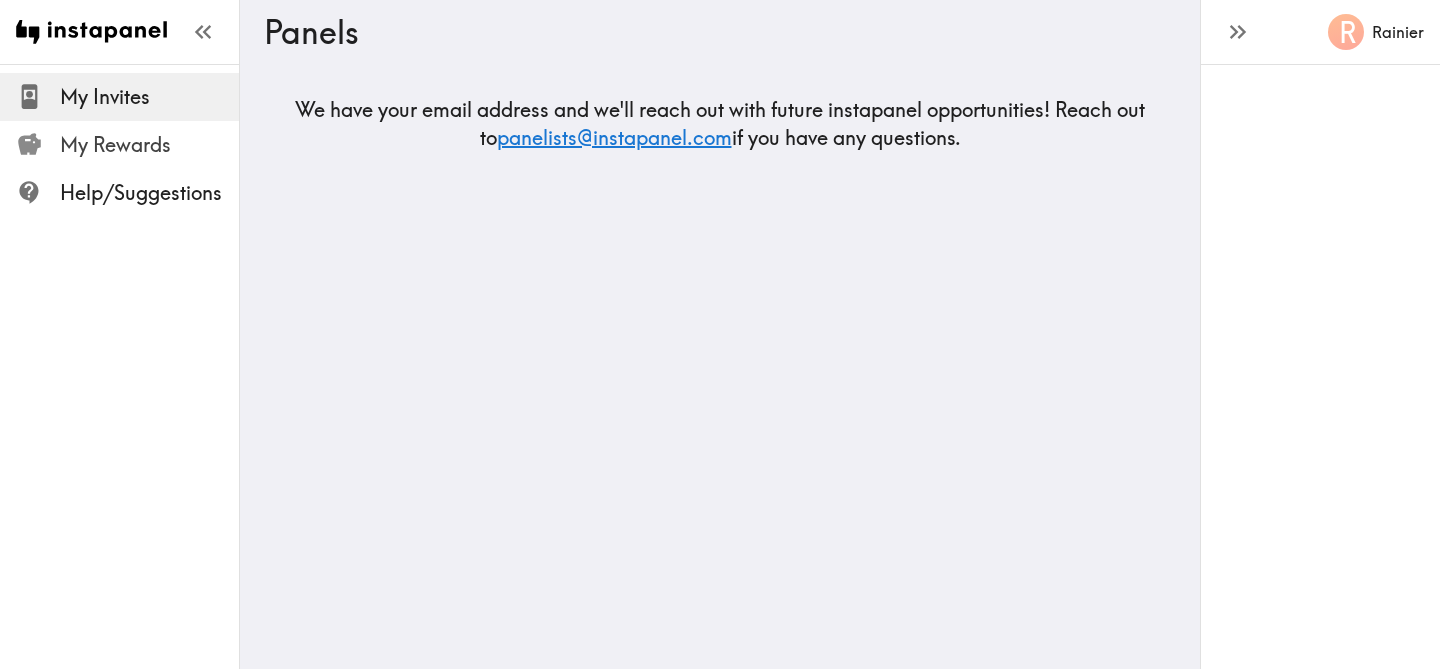 click on "My Rewards" at bounding box center [149, 145] 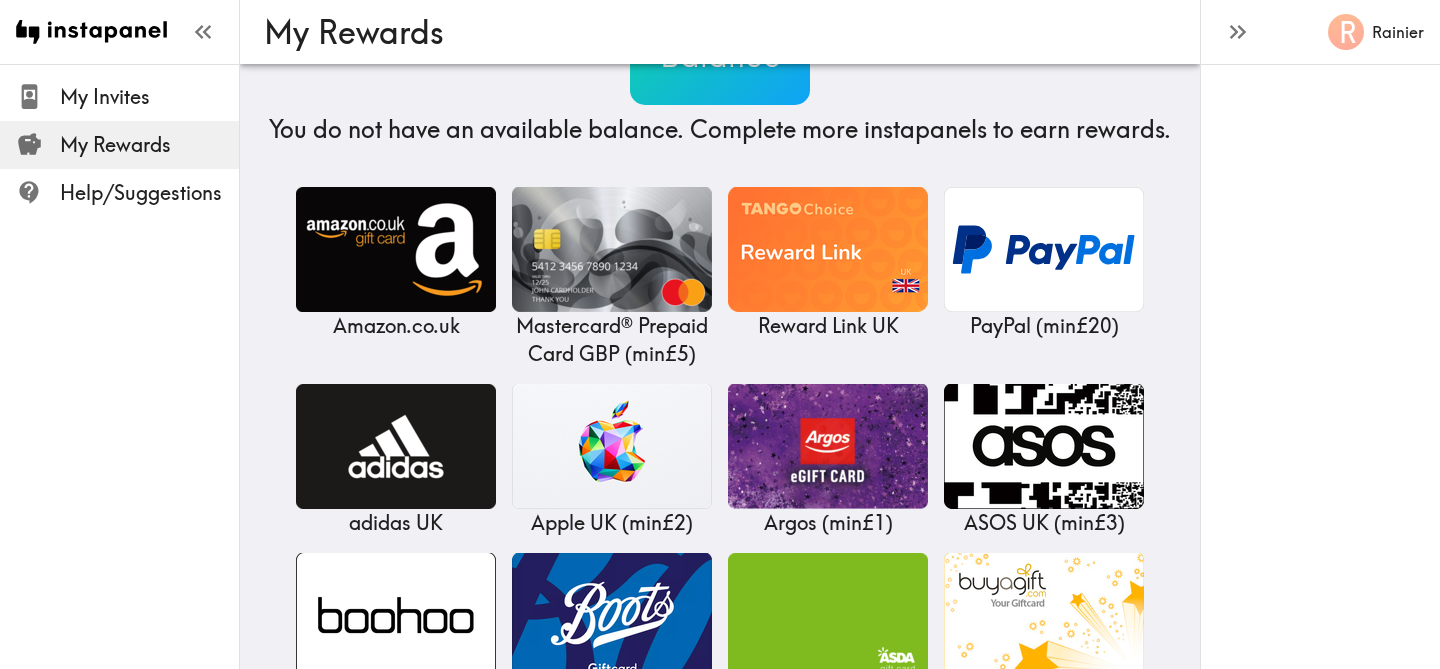 scroll, scrollTop: 173, scrollLeft: 0, axis: vertical 